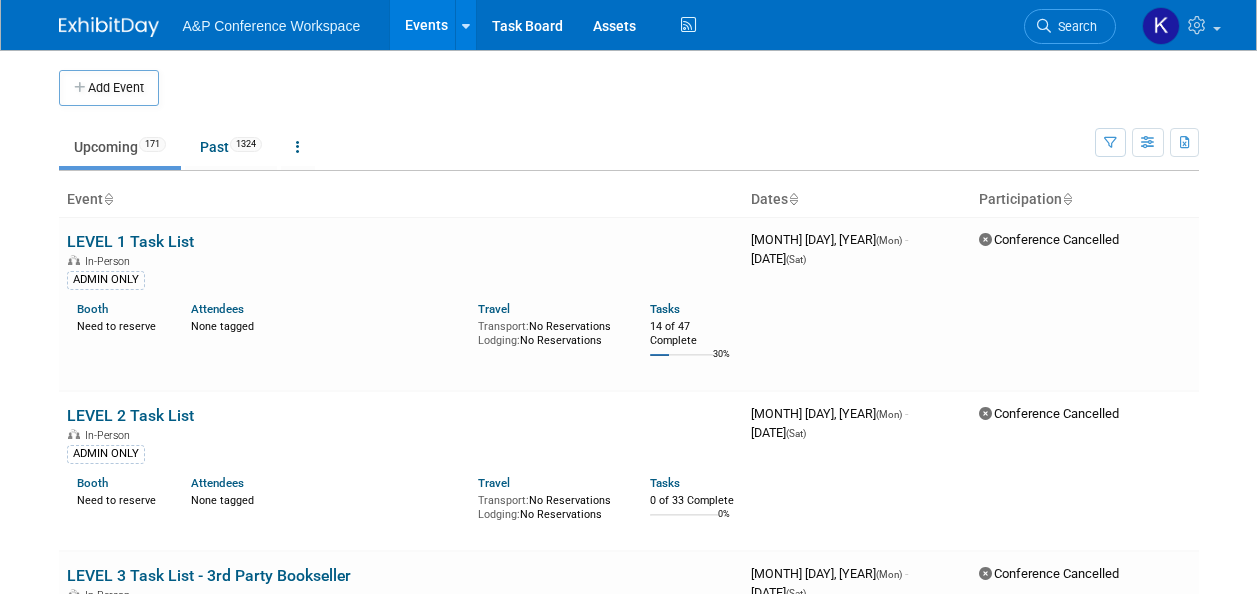 scroll, scrollTop: 0, scrollLeft: 0, axis: both 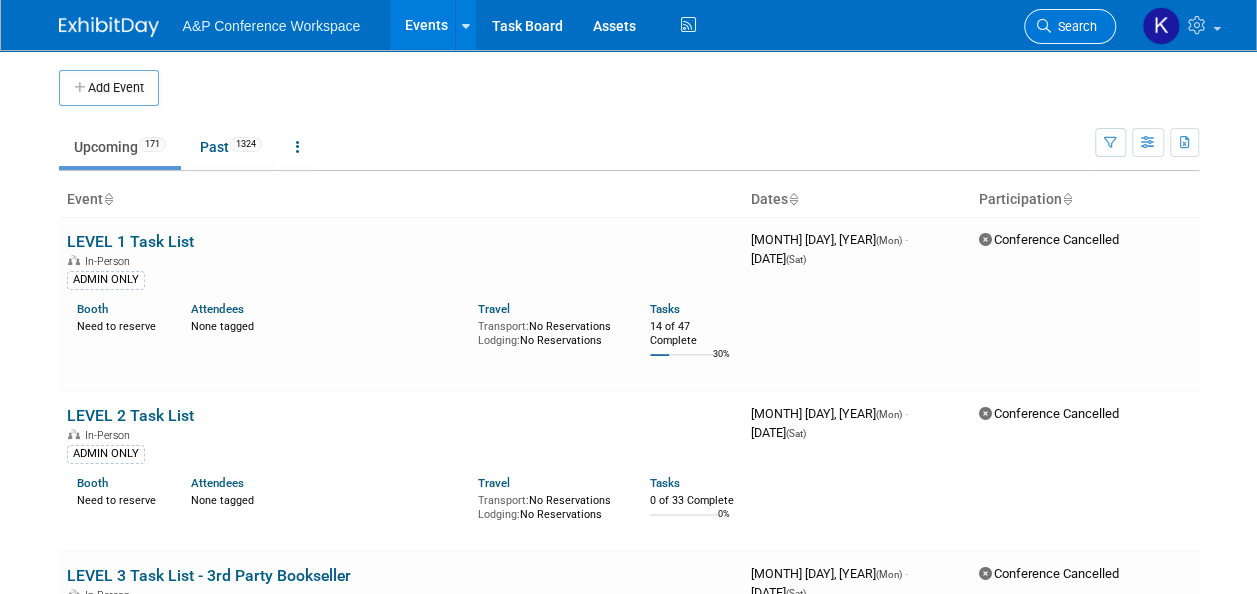click on "Search" at bounding box center [1070, 26] 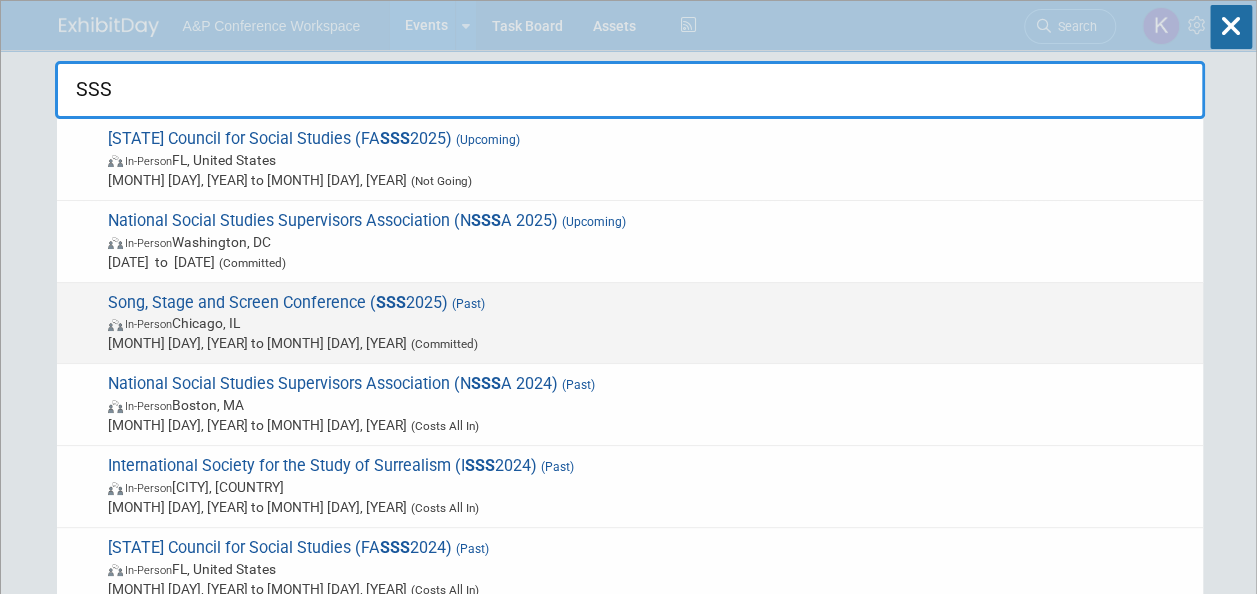 click on "In-Person [CITY], [STATE]" at bounding box center [650, 160] 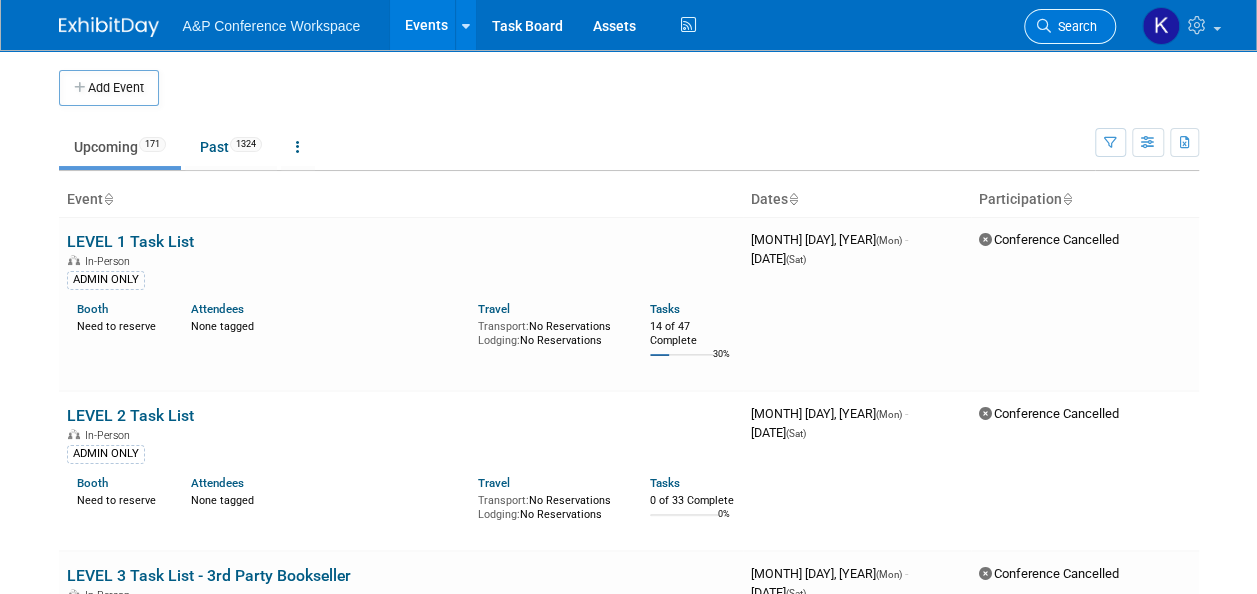 click on "Search" at bounding box center (1074, 26) 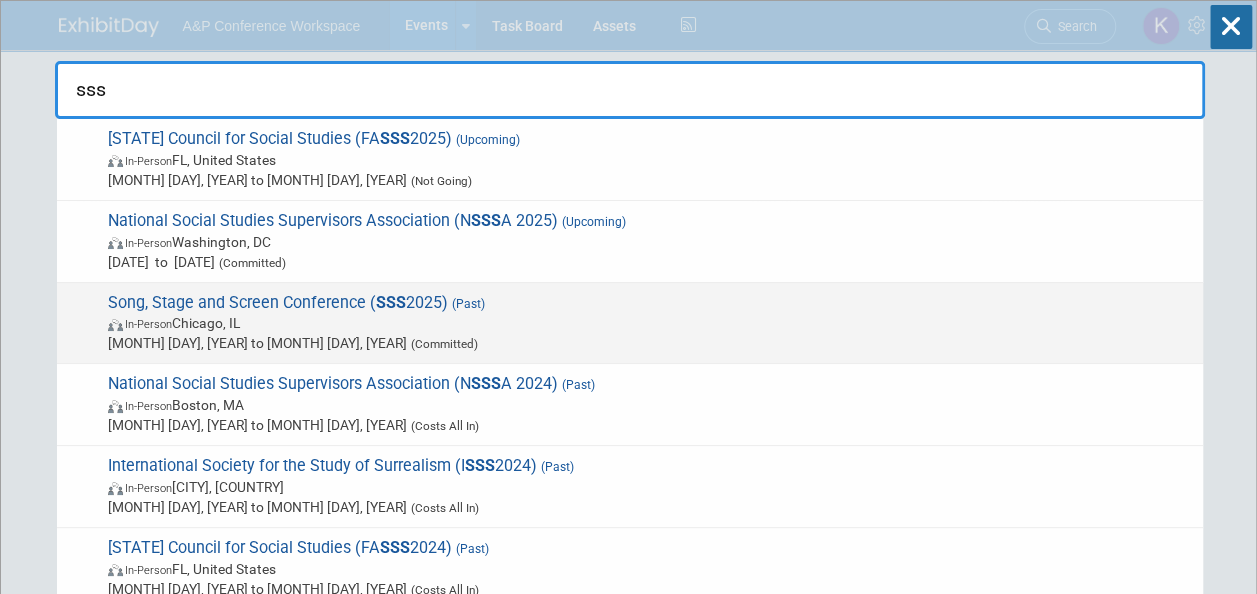 type on "sss" 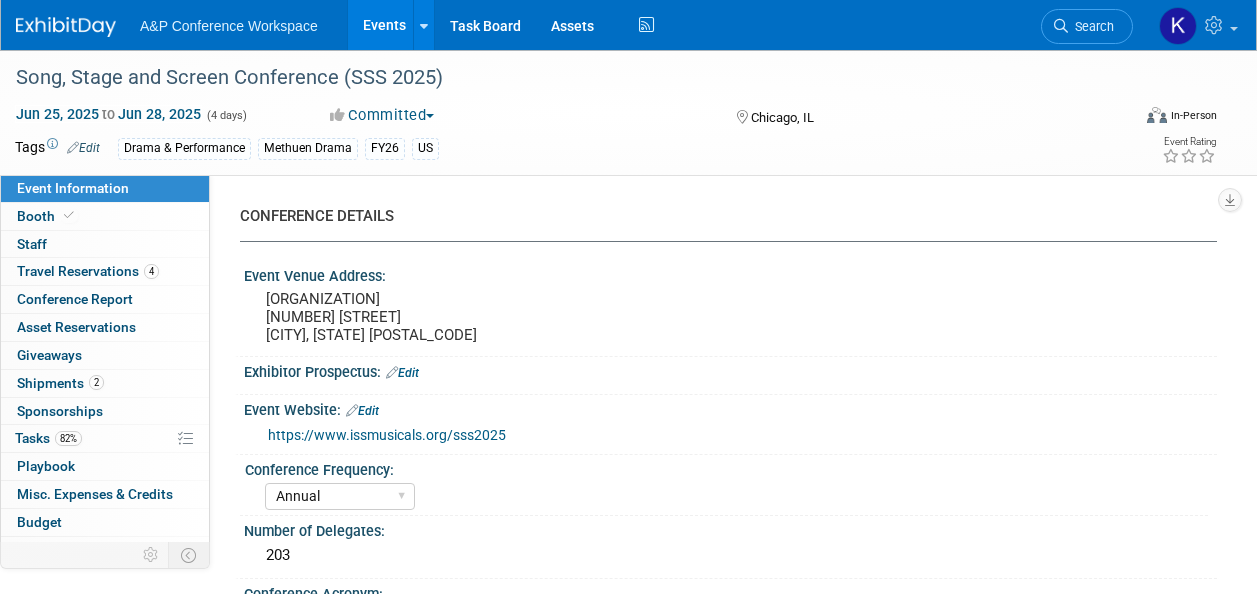 scroll, scrollTop: 0, scrollLeft: 0, axis: both 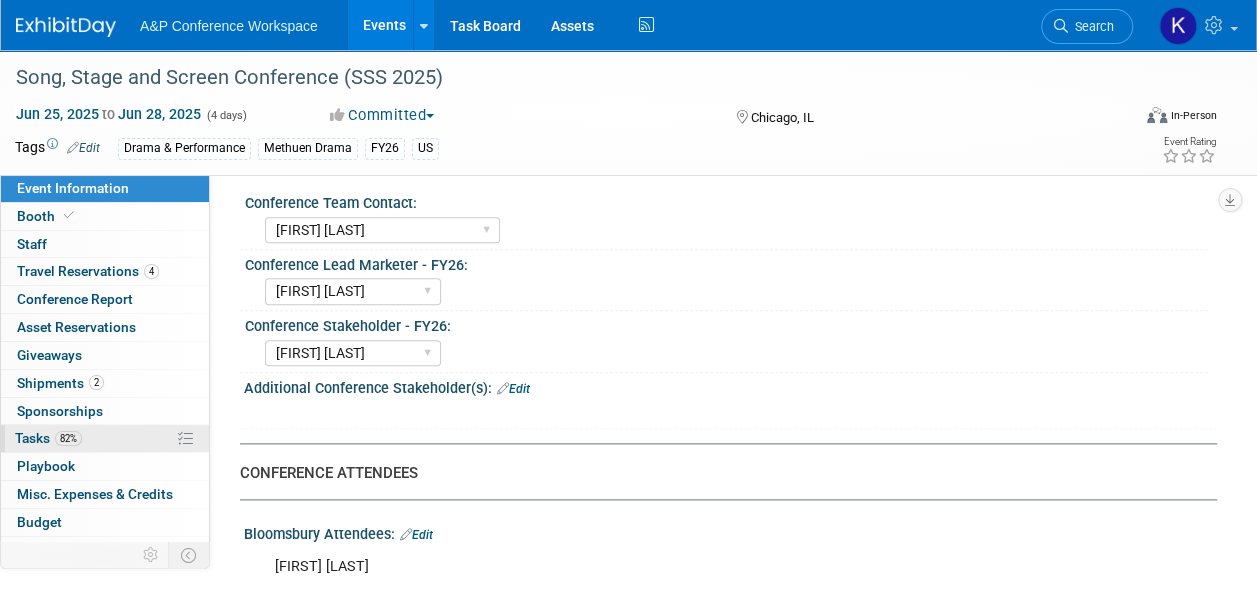 click on "Tasks 82%" at bounding box center [48, 438] 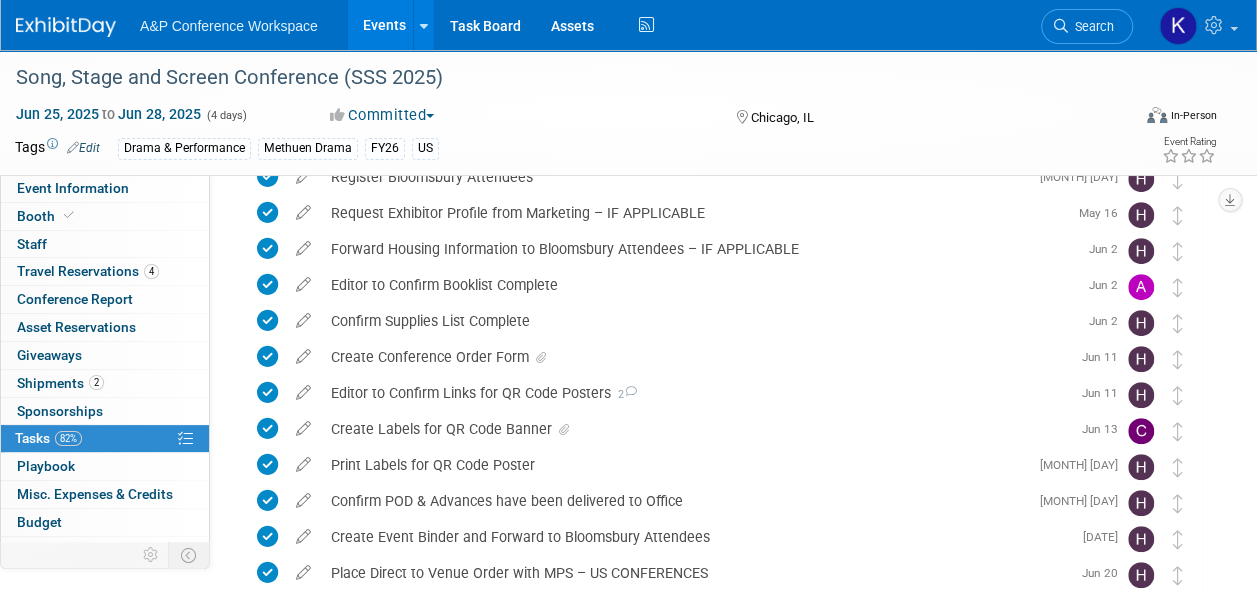 scroll, scrollTop: 354, scrollLeft: 0, axis: vertical 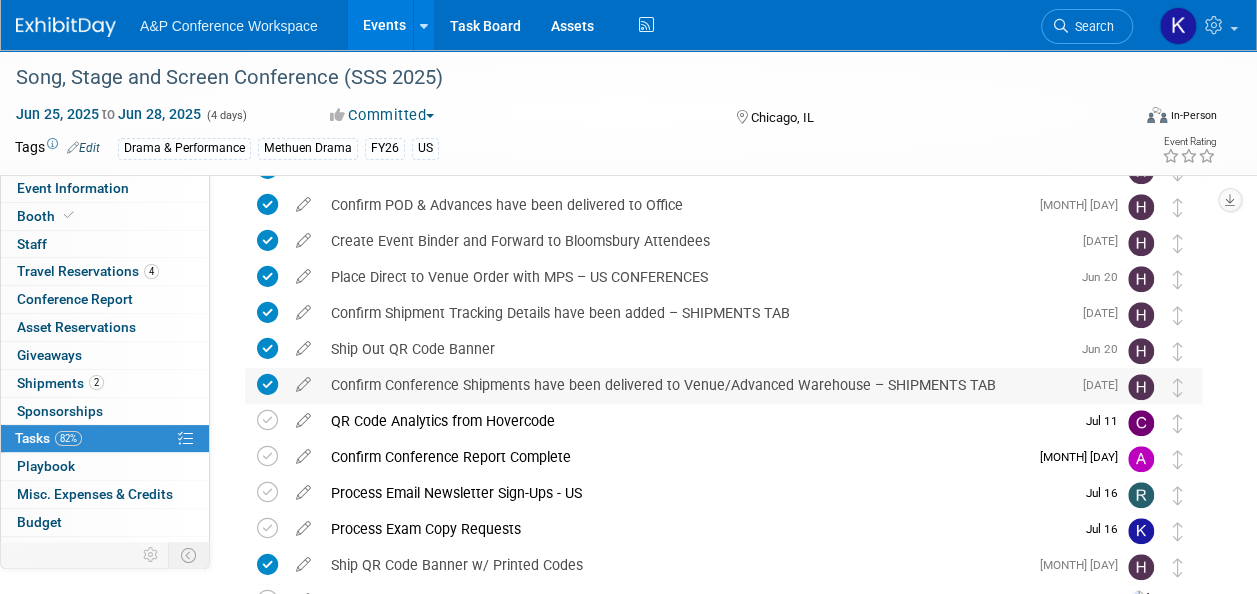 click on "Jun 25" at bounding box center (1105, 385) 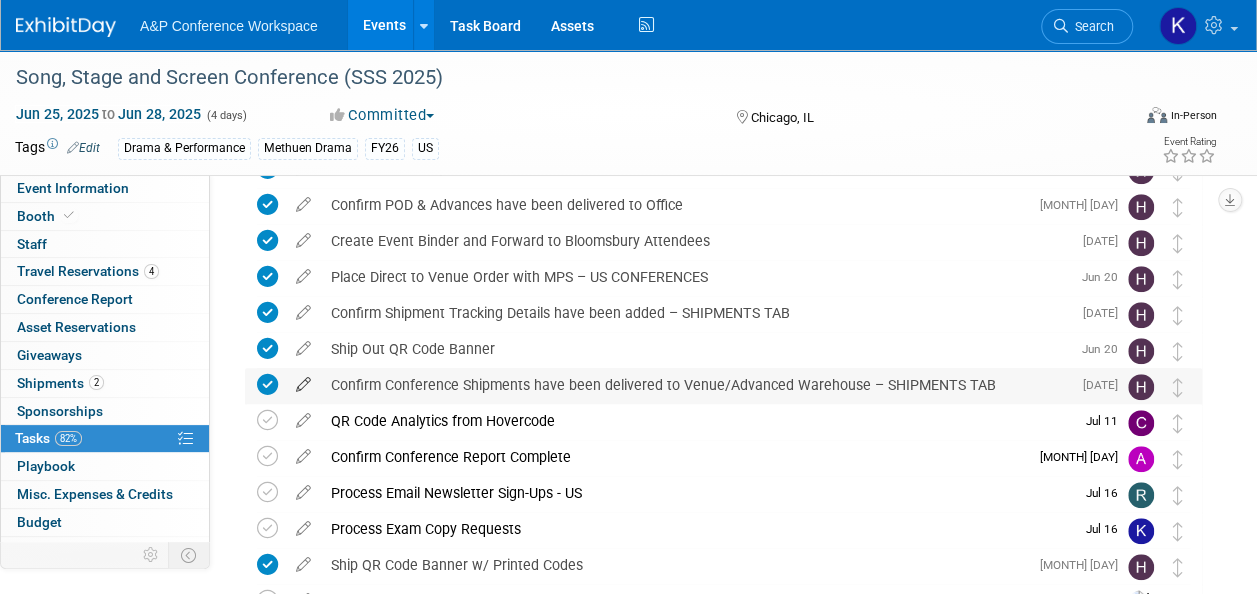 click at bounding box center [303, 385] 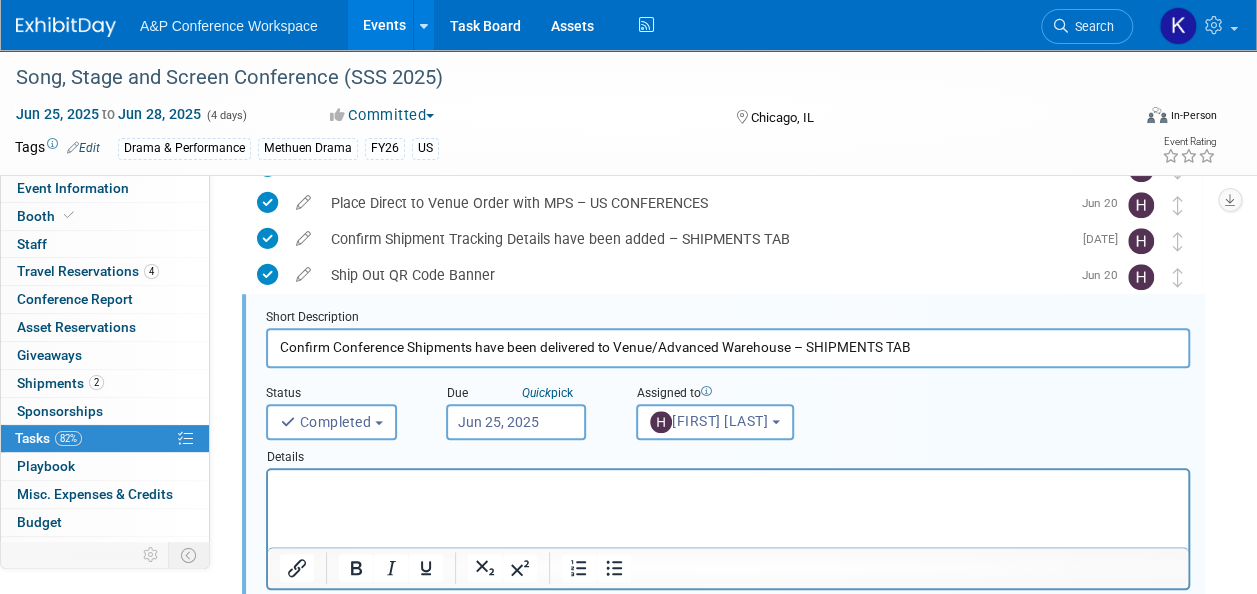 scroll, scrollTop: 0, scrollLeft: 0, axis: both 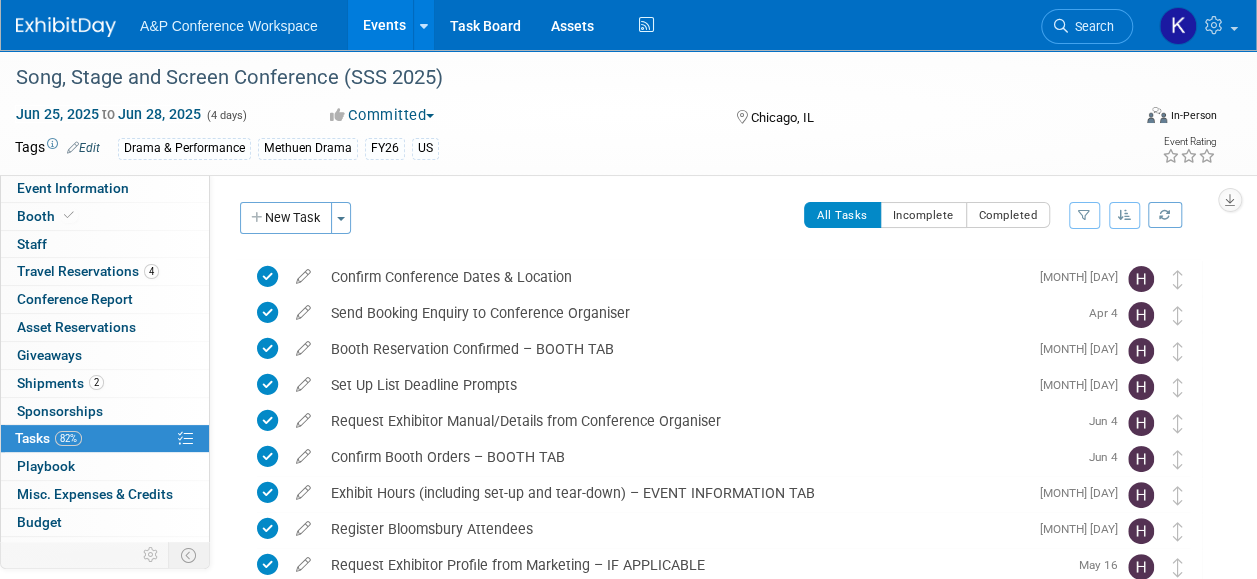 click on "Song, Stage and Screen Conference (SSS 2025)" at bounding box center (616, 77) 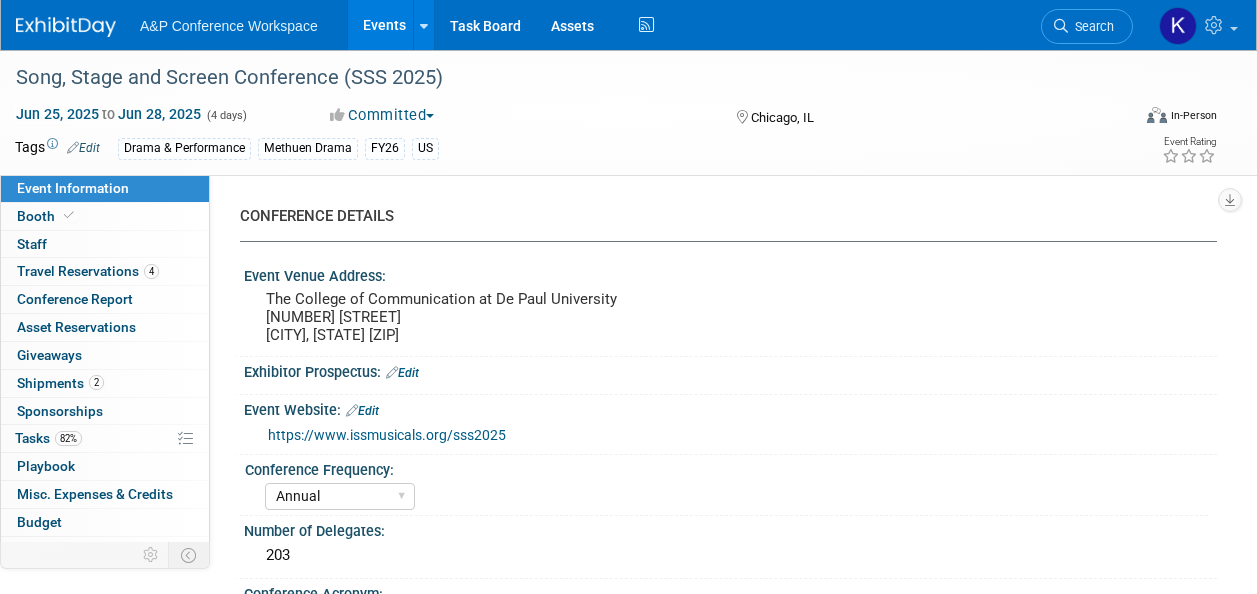 scroll, scrollTop: 0, scrollLeft: 0, axis: both 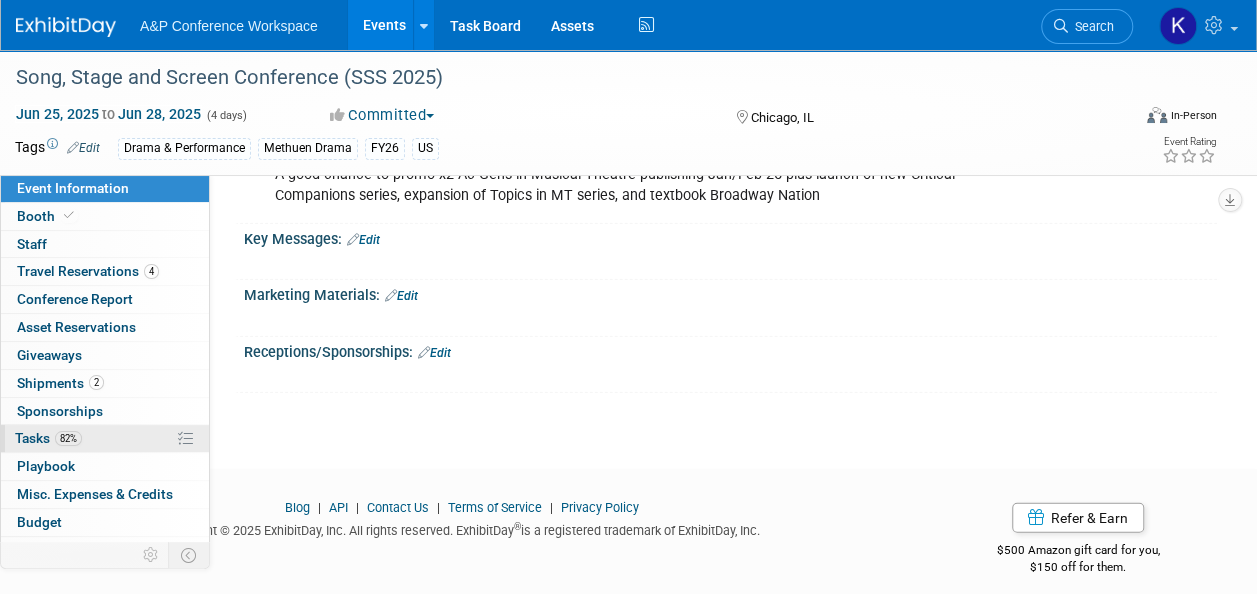 click on "Tasks 82%" at bounding box center [48, 438] 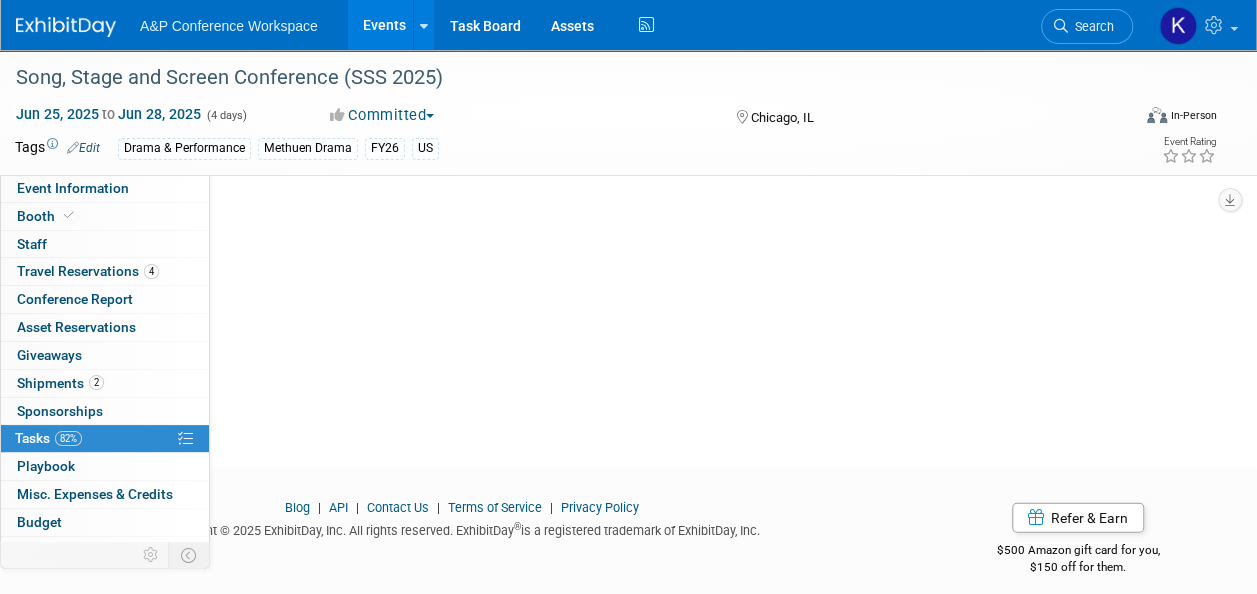 scroll, scrollTop: 0, scrollLeft: 0, axis: both 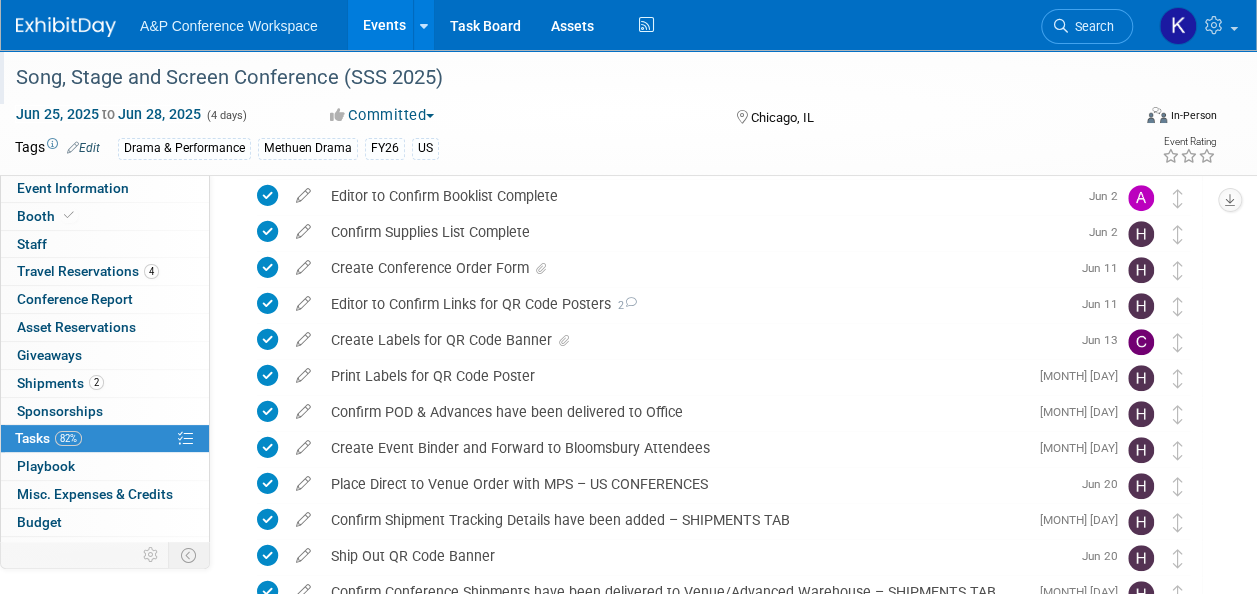 click on "Song, Stage and Screen Conference (SSS 2025)" at bounding box center (569, 81) 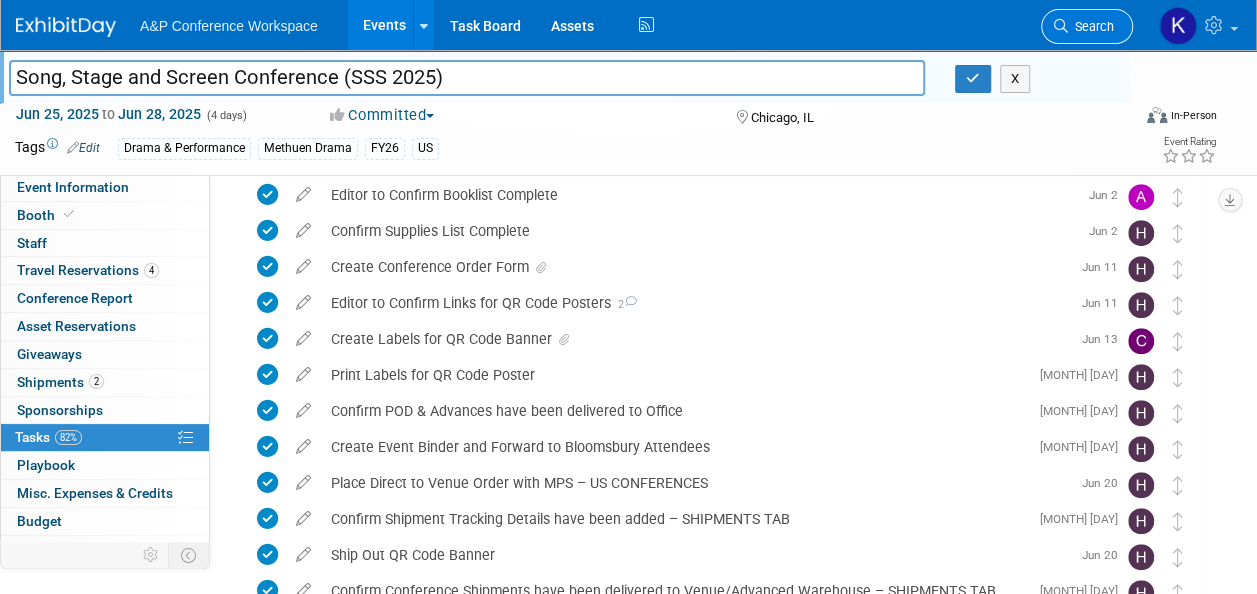 click on "Search" at bounding box center (1091, 26) 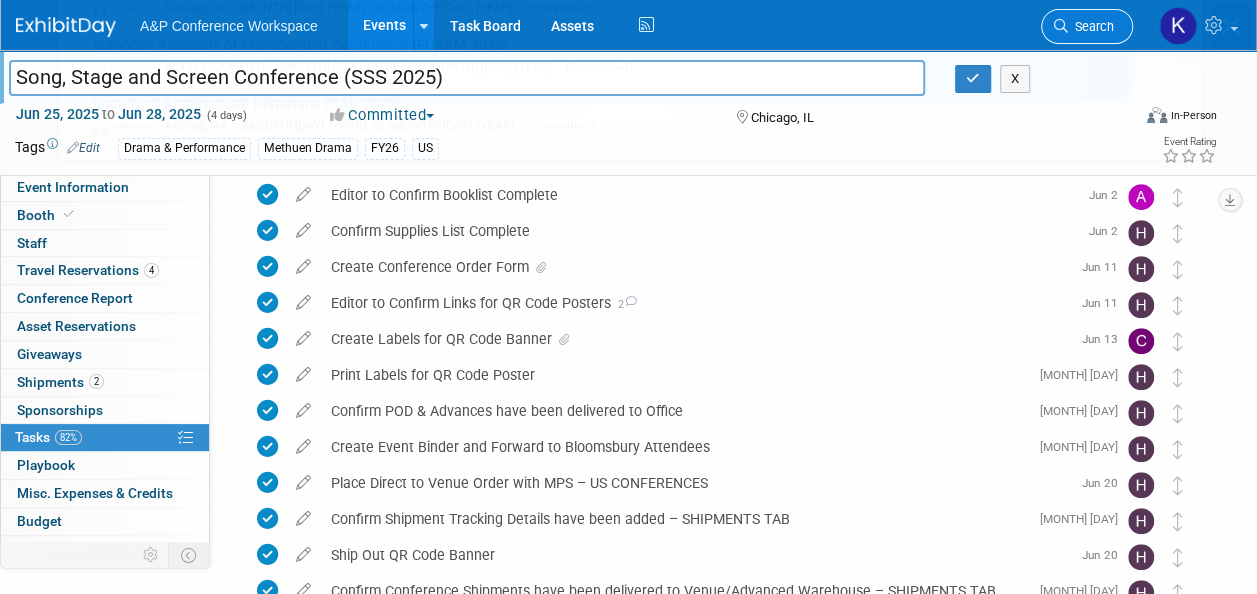 scroll, scrollTop: 0, scrollLeft: 0, axis: both 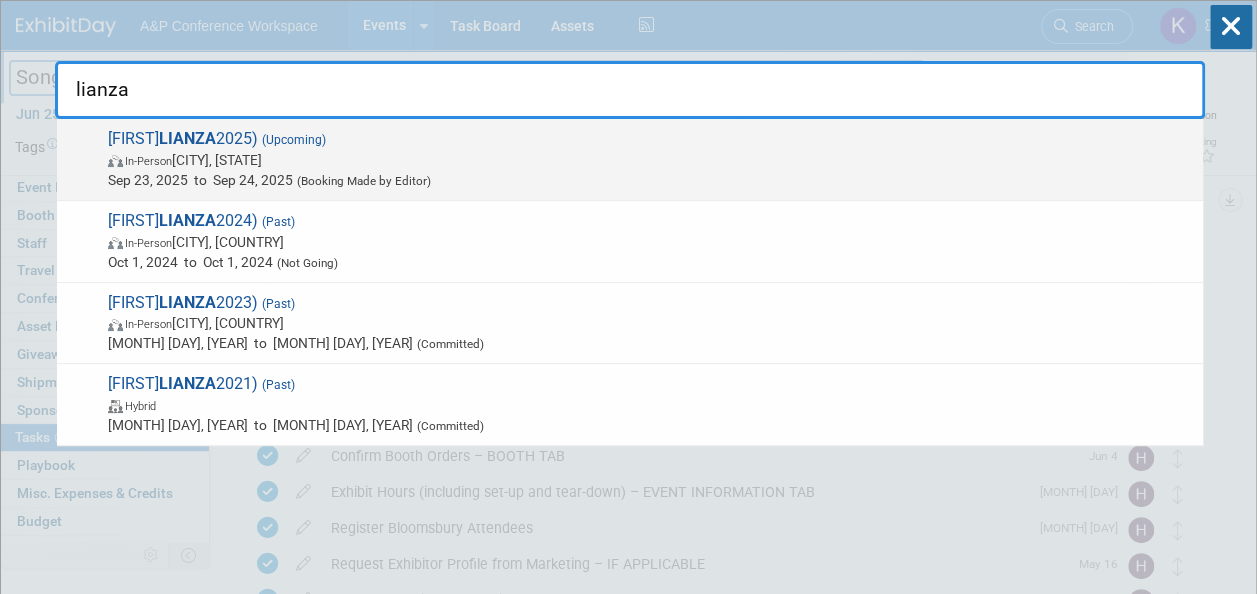 type on "lianza" 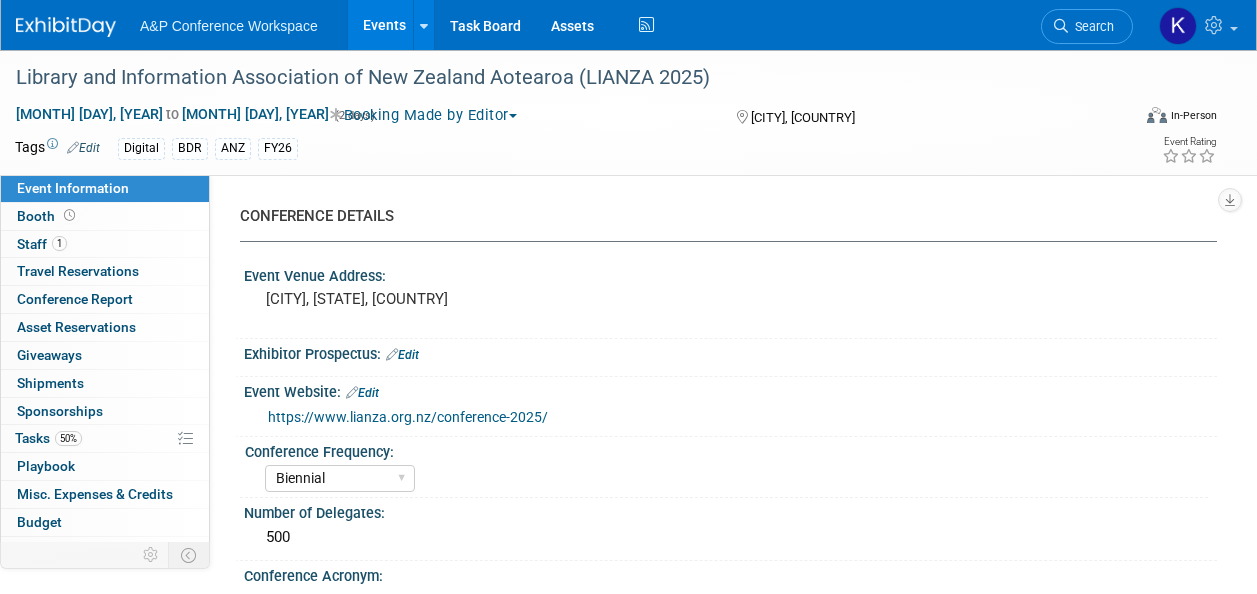 scroll, scrollTop: 0, scrollLeft: 0, axis: both 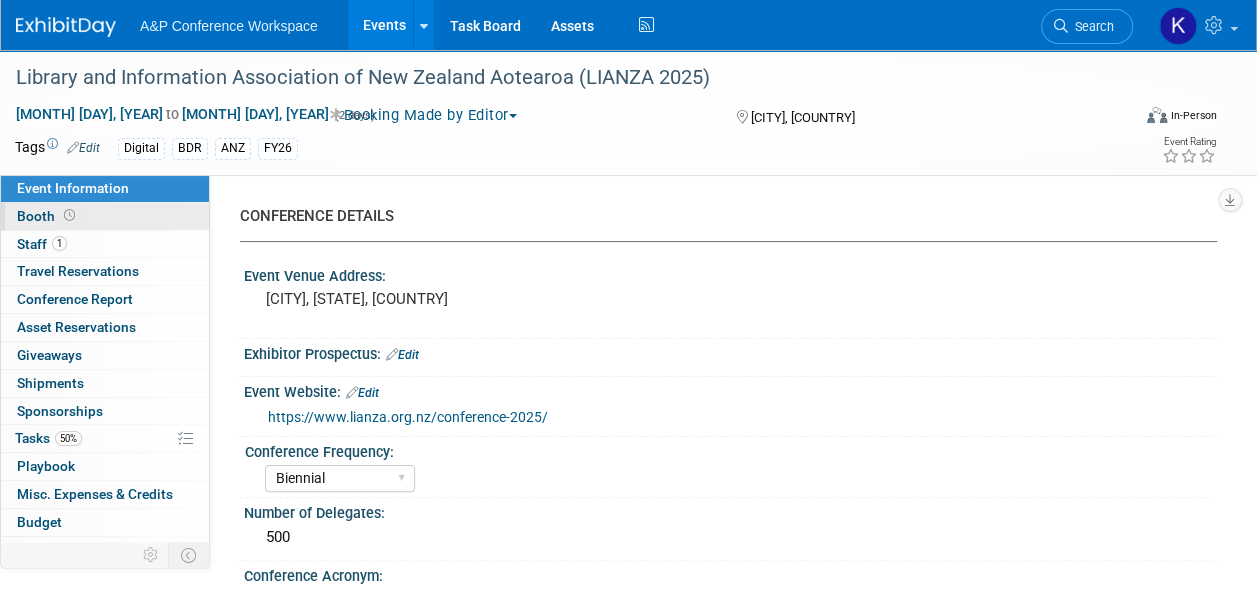 click on "Booth" at bounding box center (48, 216) 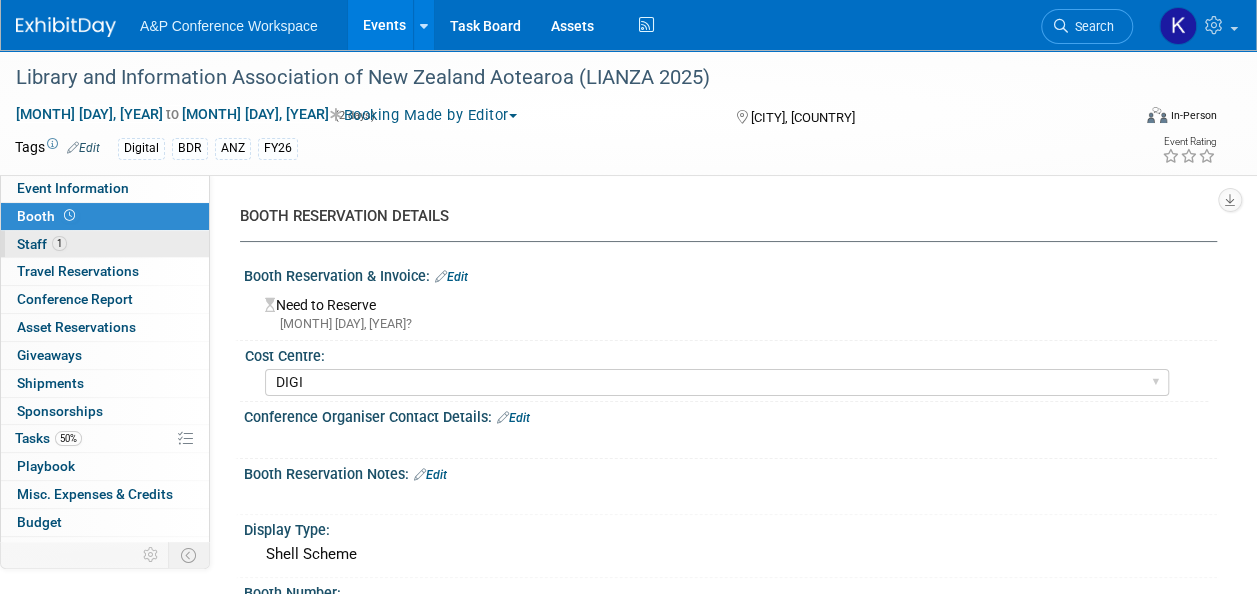 click on "Staff 1" at bounding box center (42, 244) 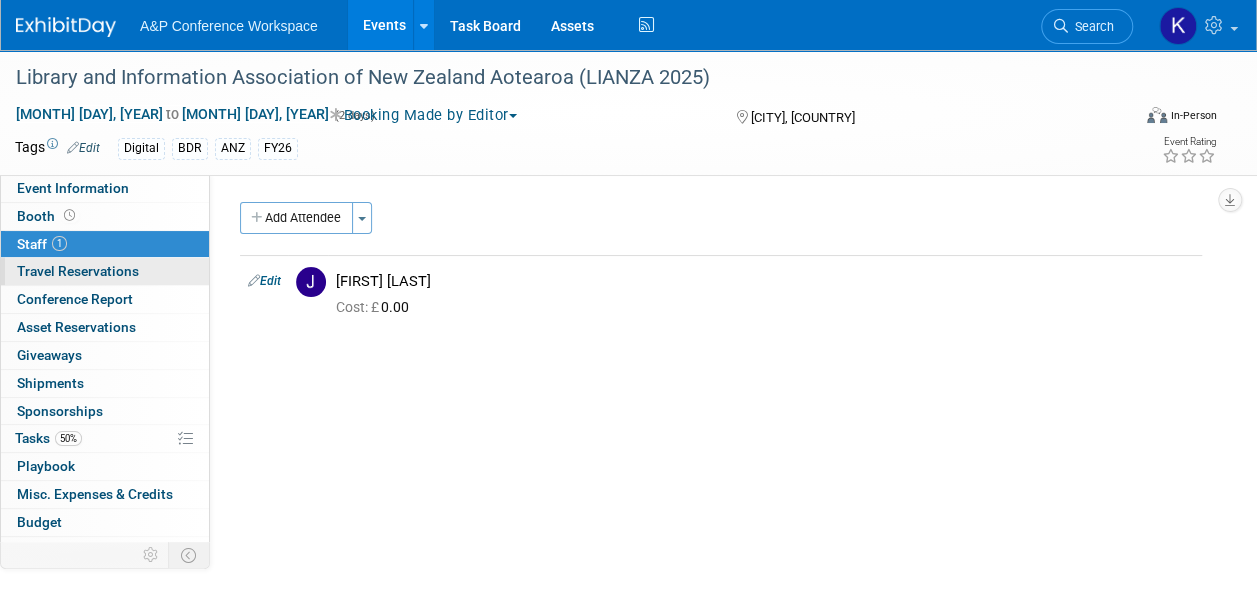 click on "Travel Reservations 0" at bounding box center [78, 271] 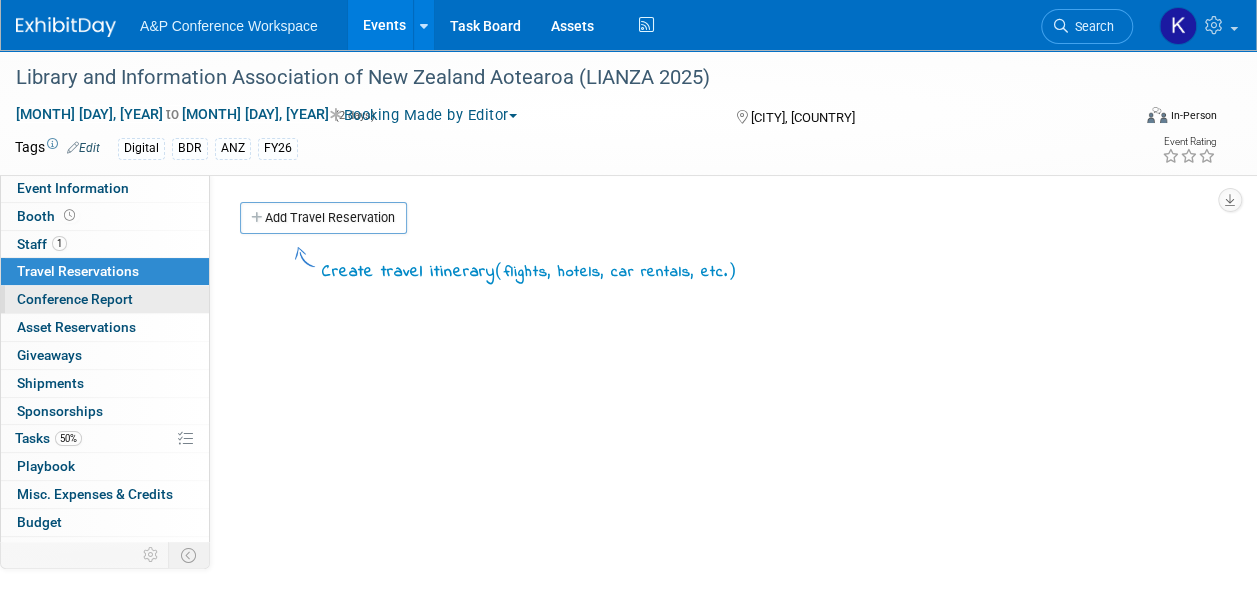 click on "Conference Report" at bounding box center (75, 299) 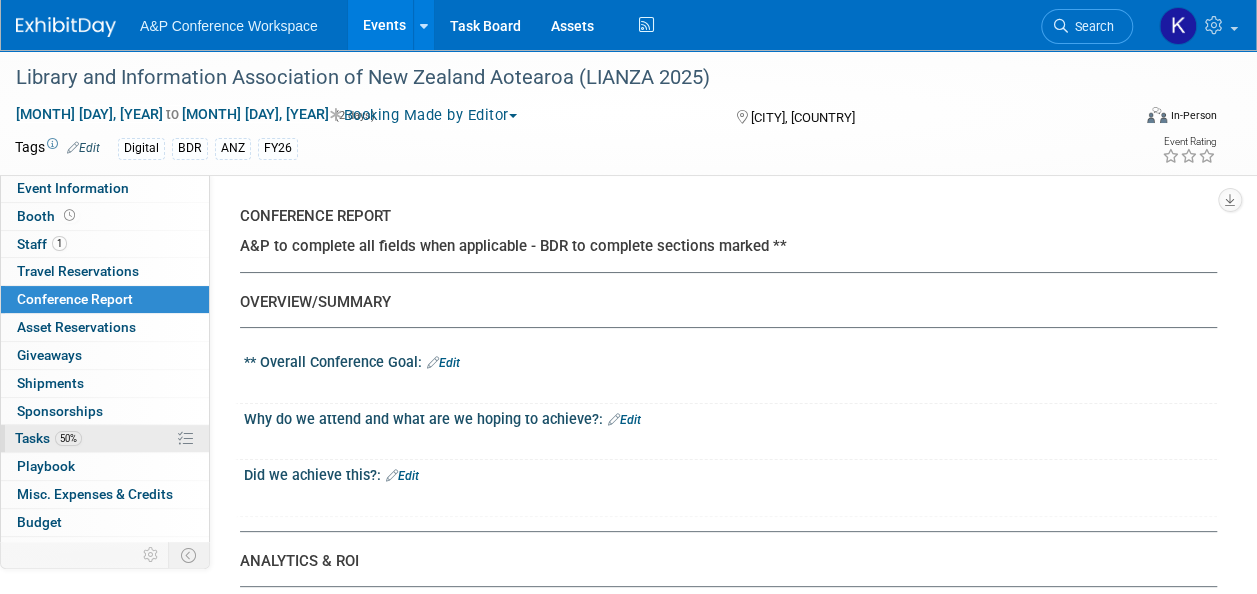 click on "Tasks 50%" at bounding box center (48, 438) 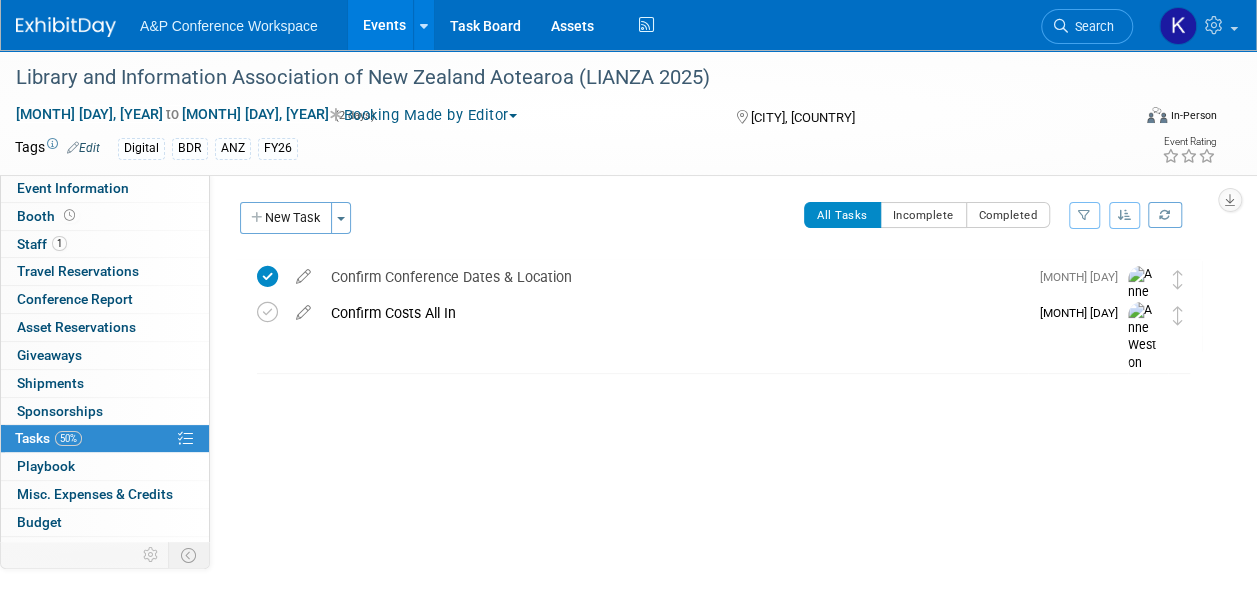 drag, startPoint x: 61, startPoint y: 194, endPoint x: 408, endPoint y: 191, distance: 347.01297 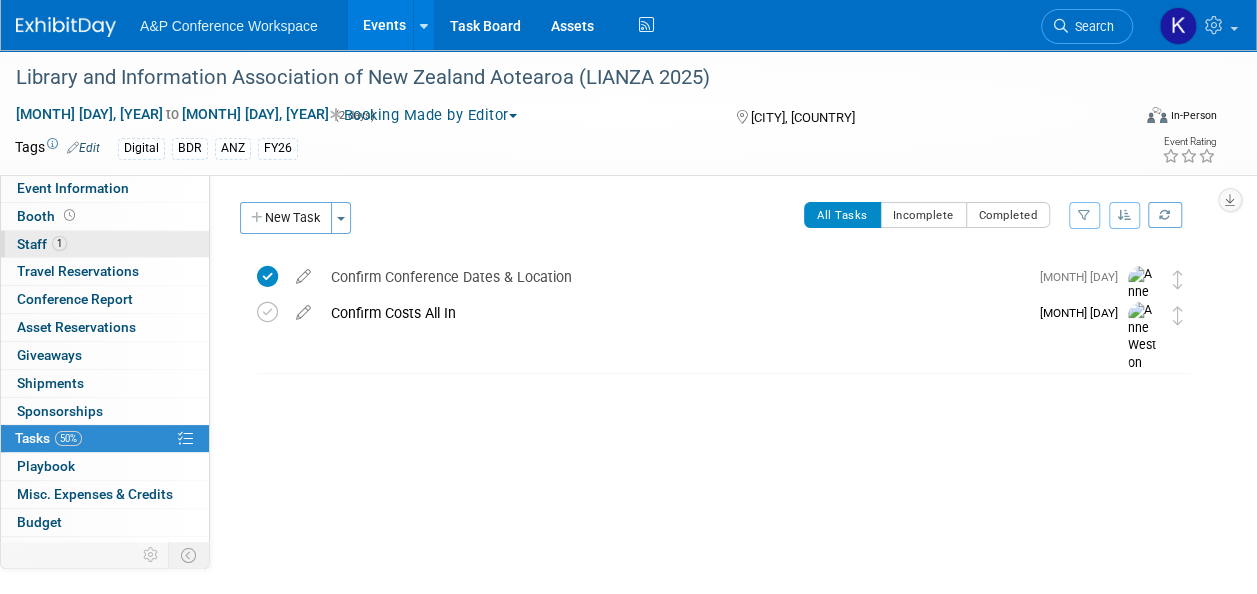 click on "Staff 1" at bounding box center (42, 244) 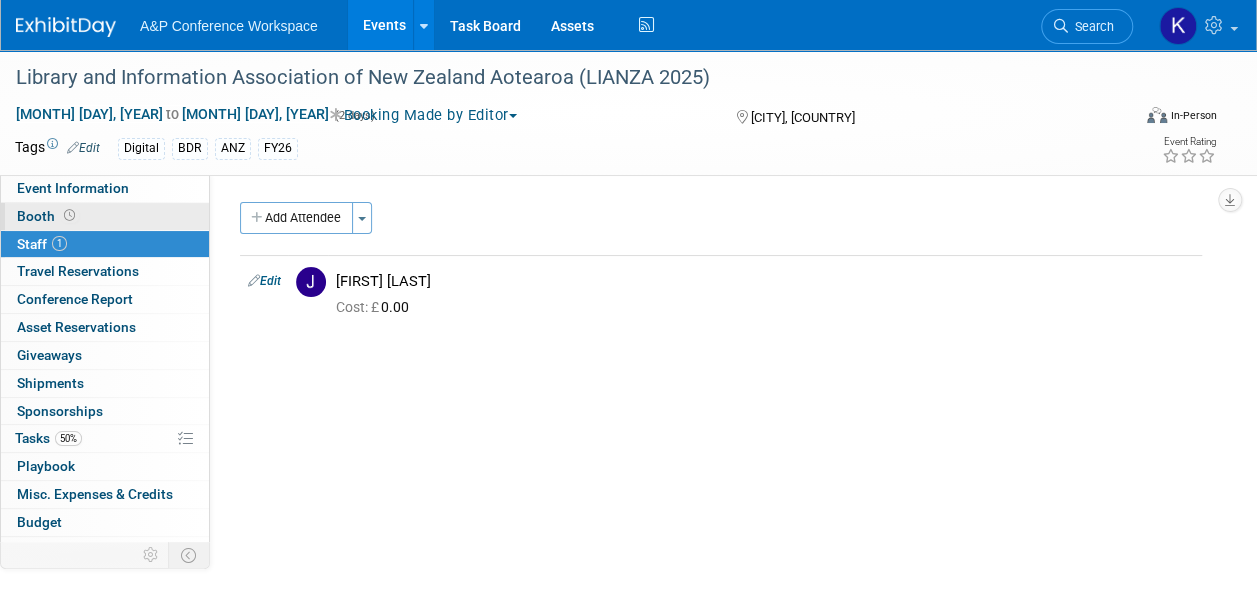 click on "Booth" at bounding box center (105, 216) 